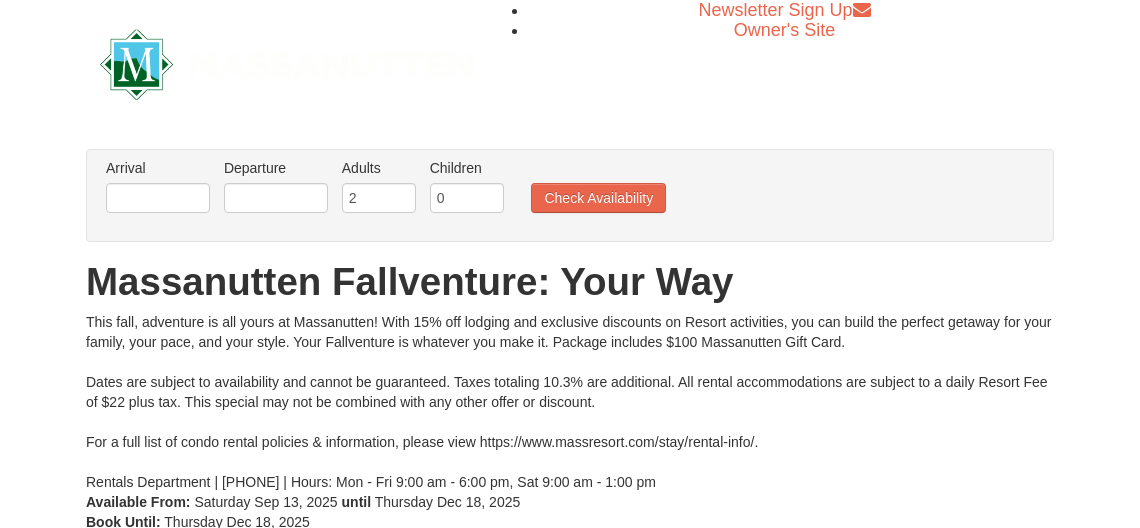 scroll, scrollTop: 0, scrollLeft: 0, axis: both 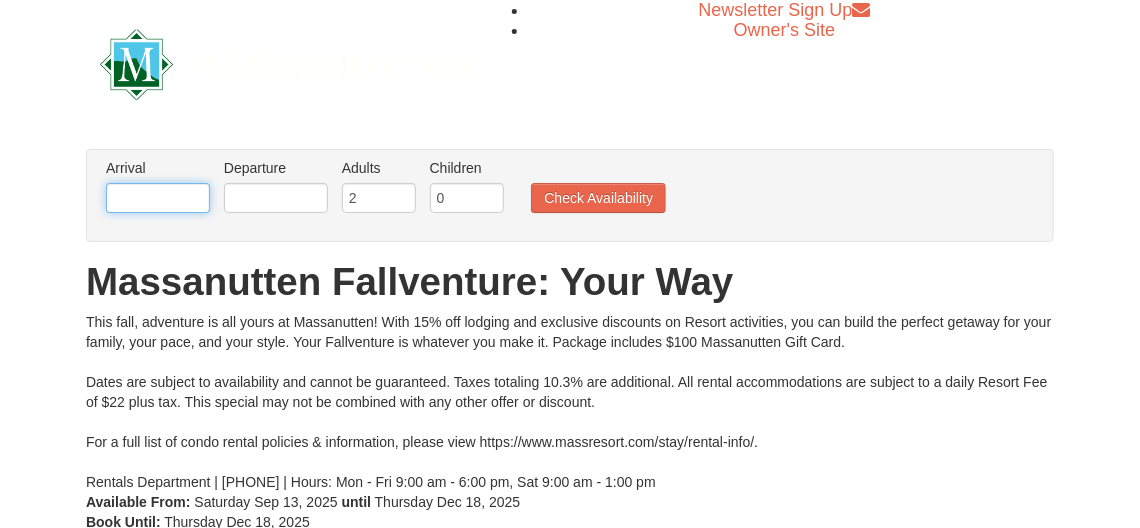 click at bounding box center [158, 198] 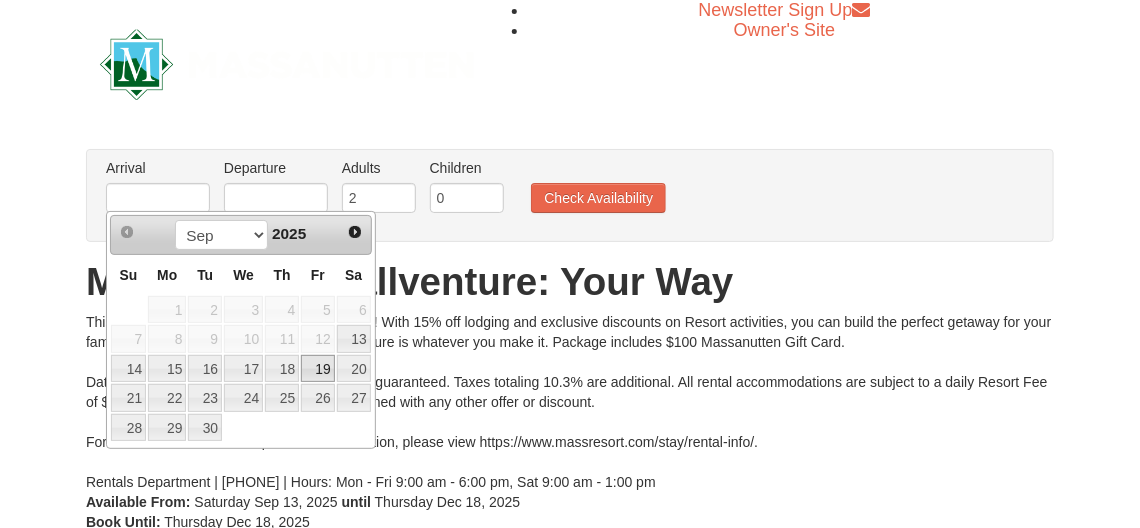click on "19" at bounding box center [318, 369] 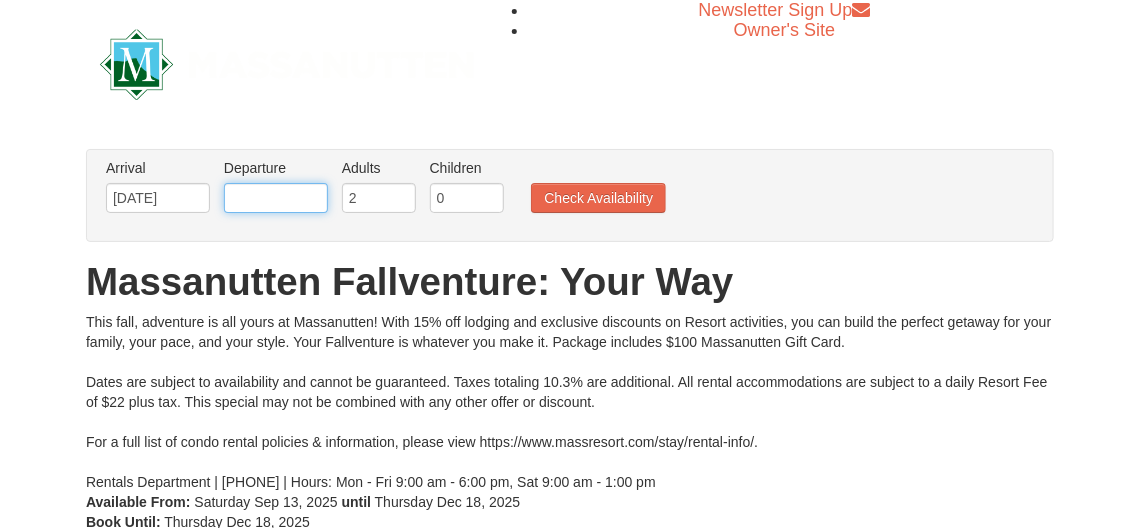 click at bounding box center (276, 198) 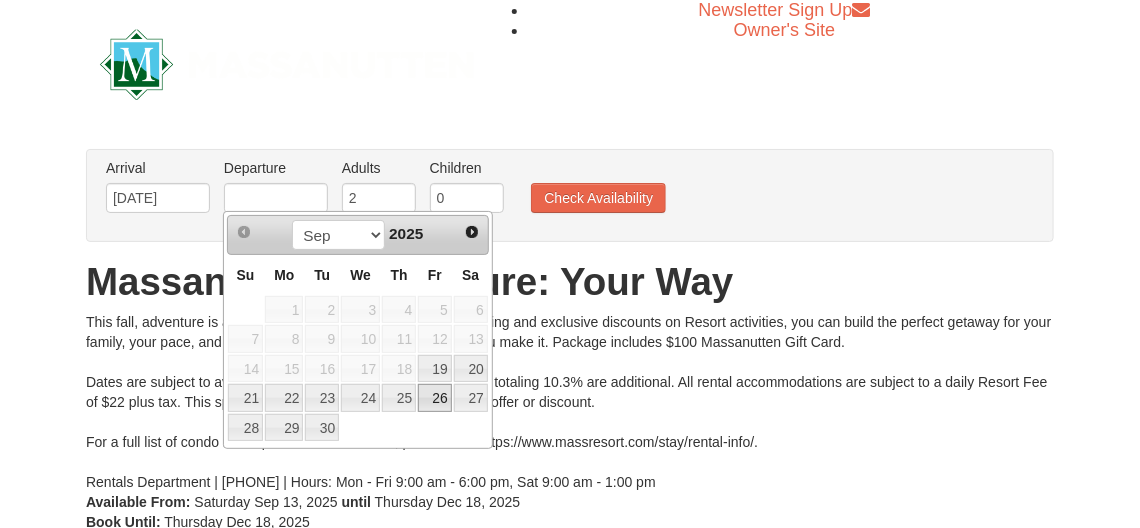 click on "26" at bounding box center (435, 398) 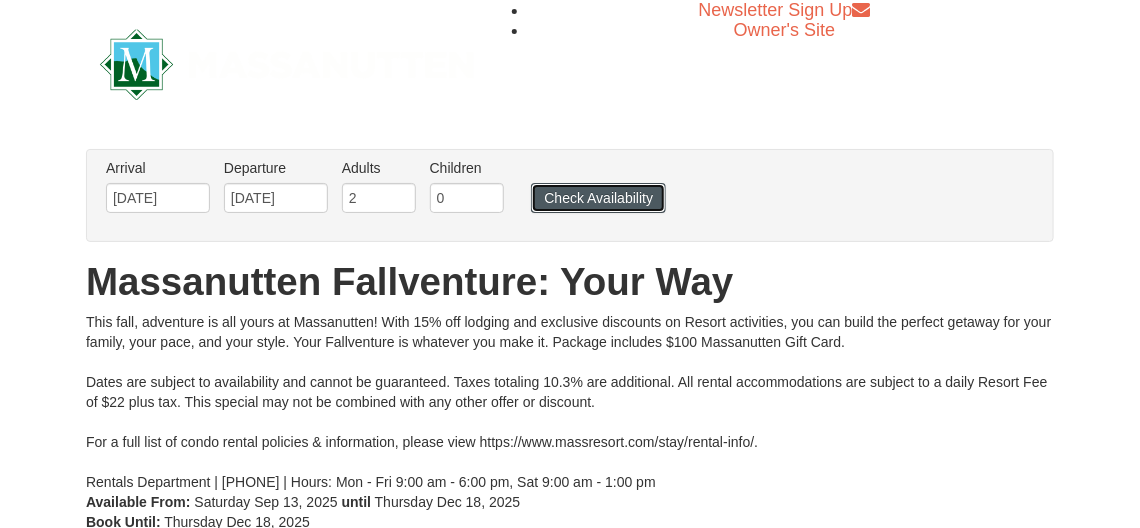 click on "Check Availability" at bounding box center (598, 198) 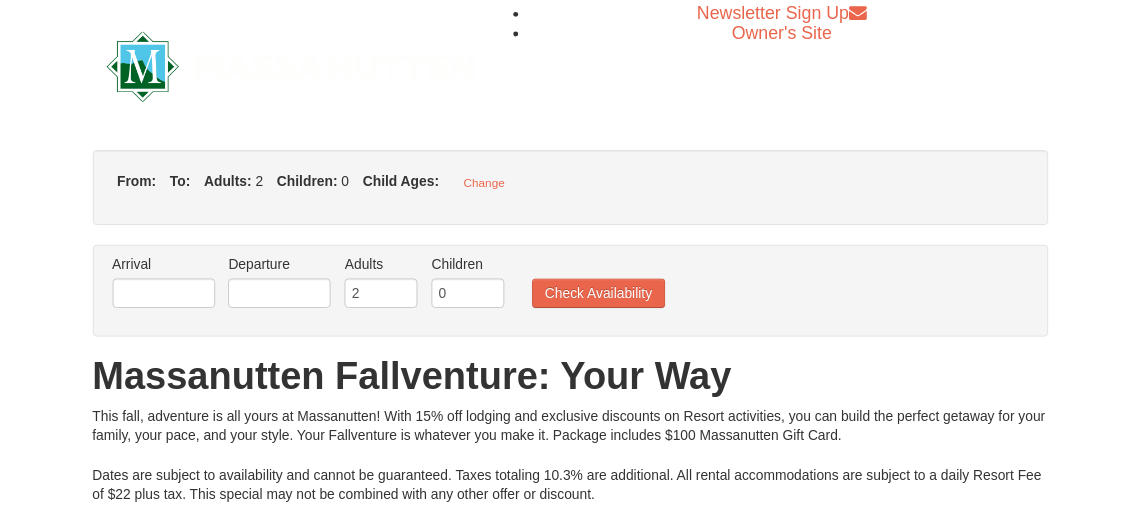 scroll, scrollTop: 0, scrollLeft: 0, axis: both 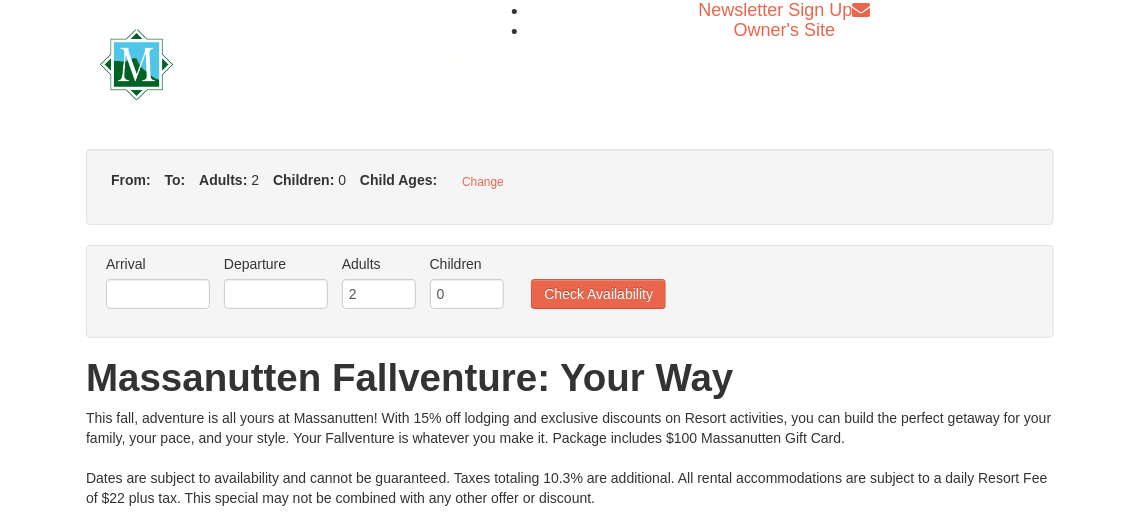 type on "[DATE]" 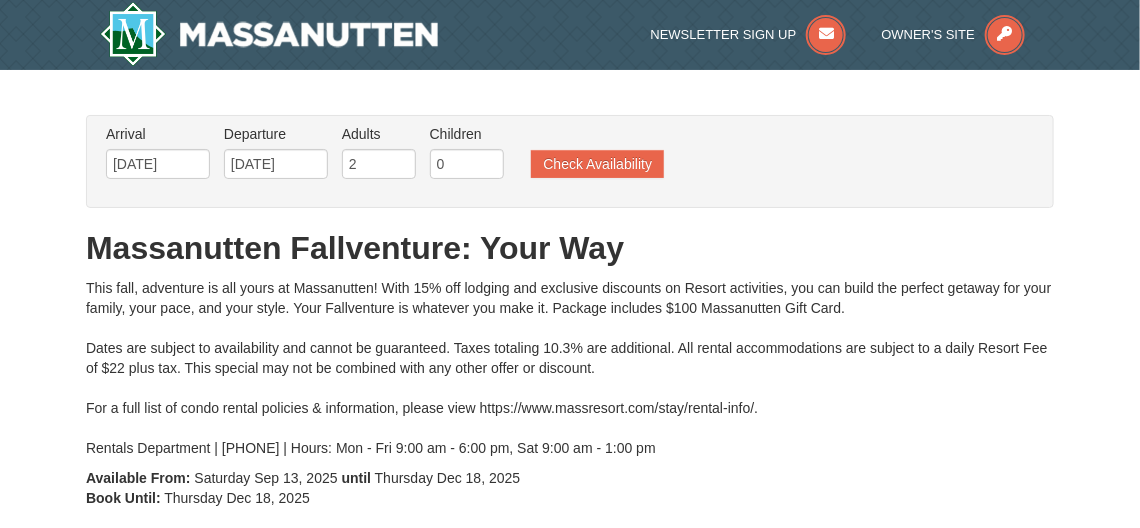 type on "[MONTH]/[DAY]/[YEAR]" 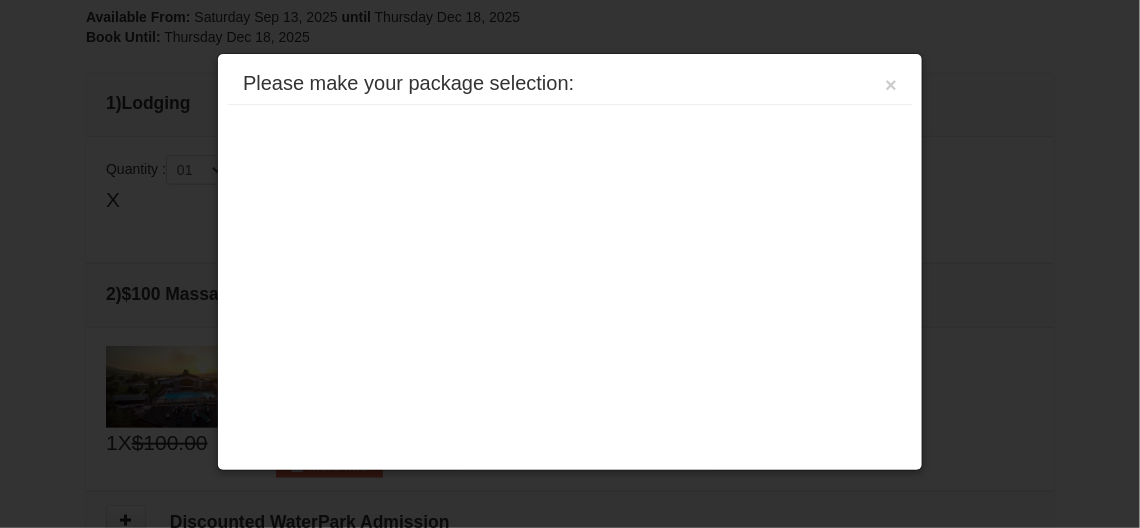 scroll, scrollTop: 608, scrollLeft: 0, axis: vertical 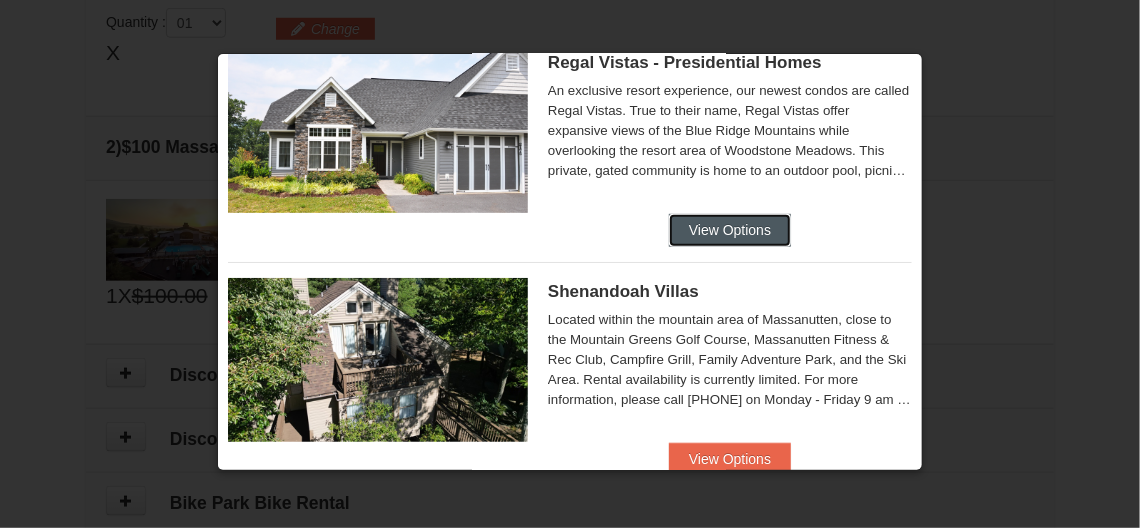 click on "View Options" at bounding box center (730, 230) 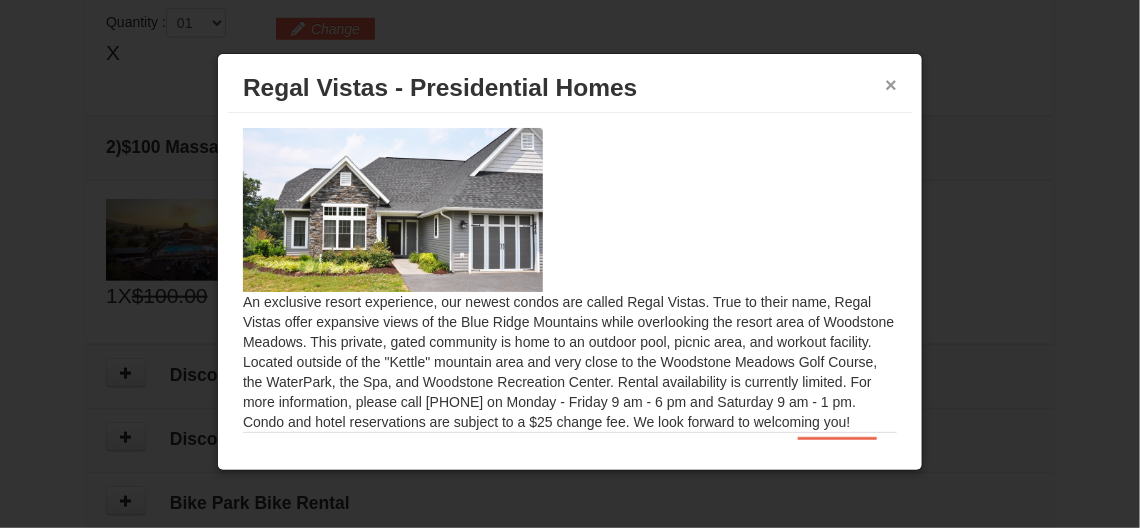 click on "×" at bounding box center [891, 85] 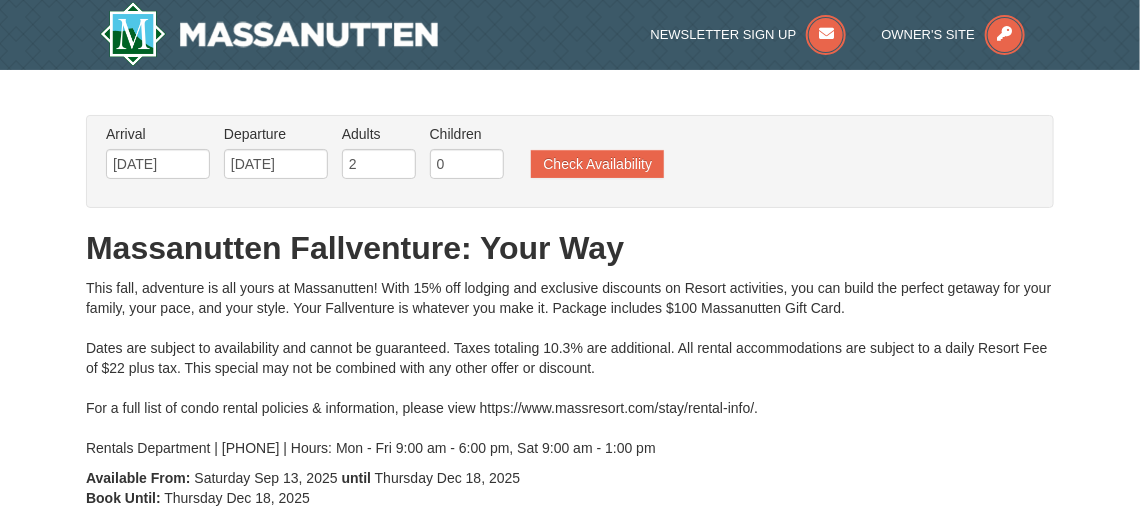 scroll, scrollTop: 0, scrollLeft: 0, axis: both 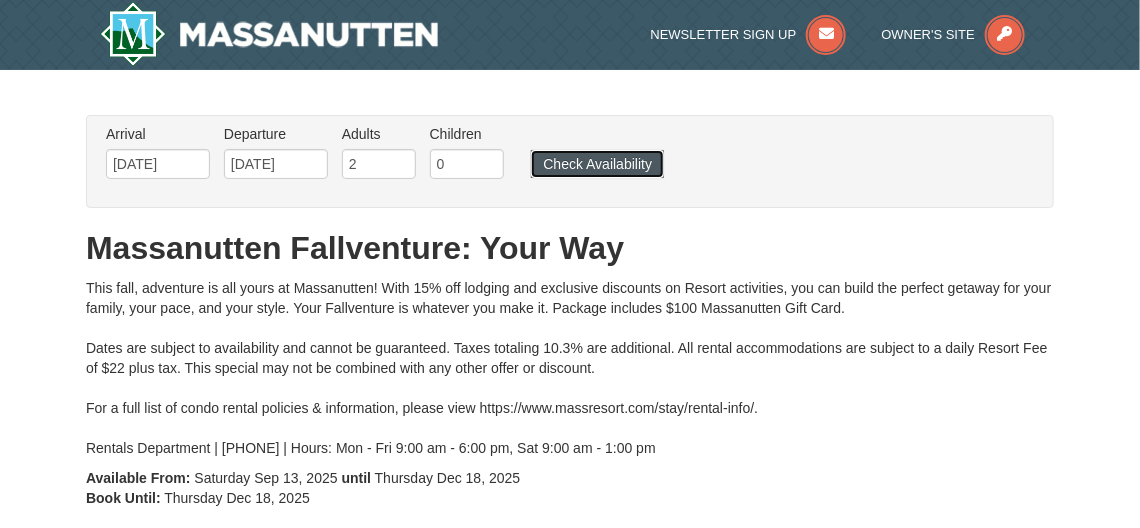 click on "Check Availability" at bounding box center (597, 164) 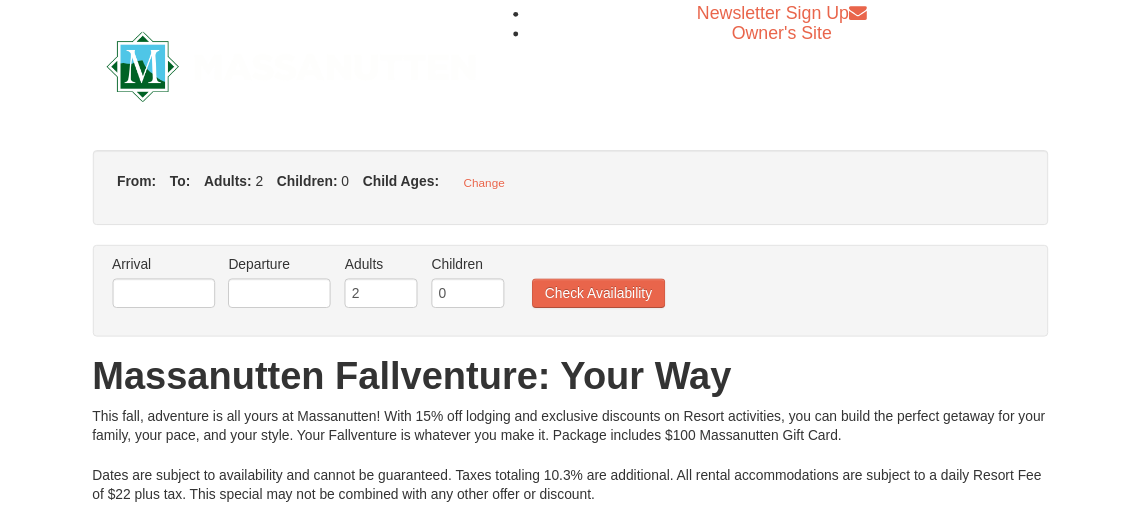 scroll, scrollTop: 0, scrollLeft: 0, axis: both 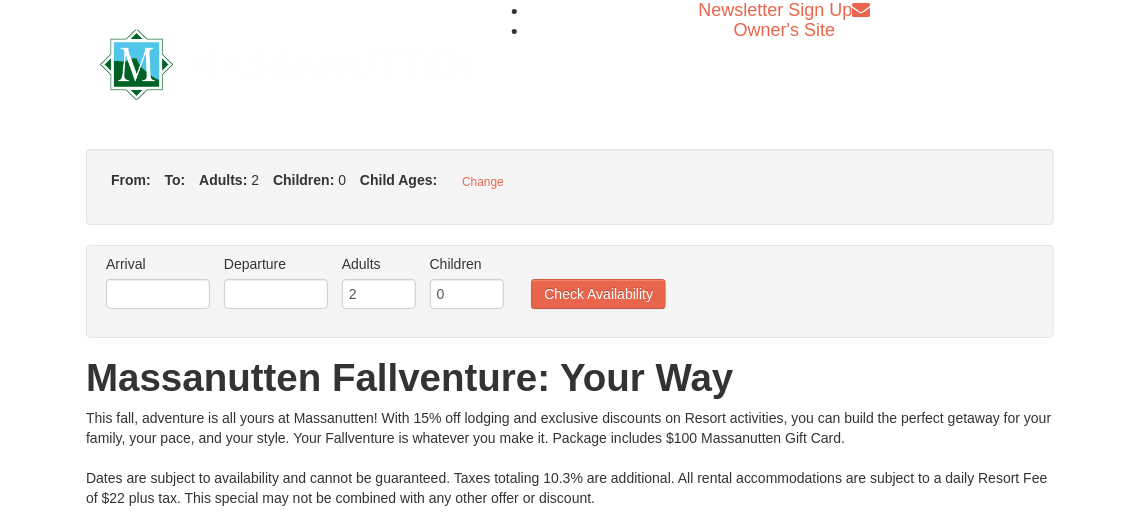 type on "[DATE]" 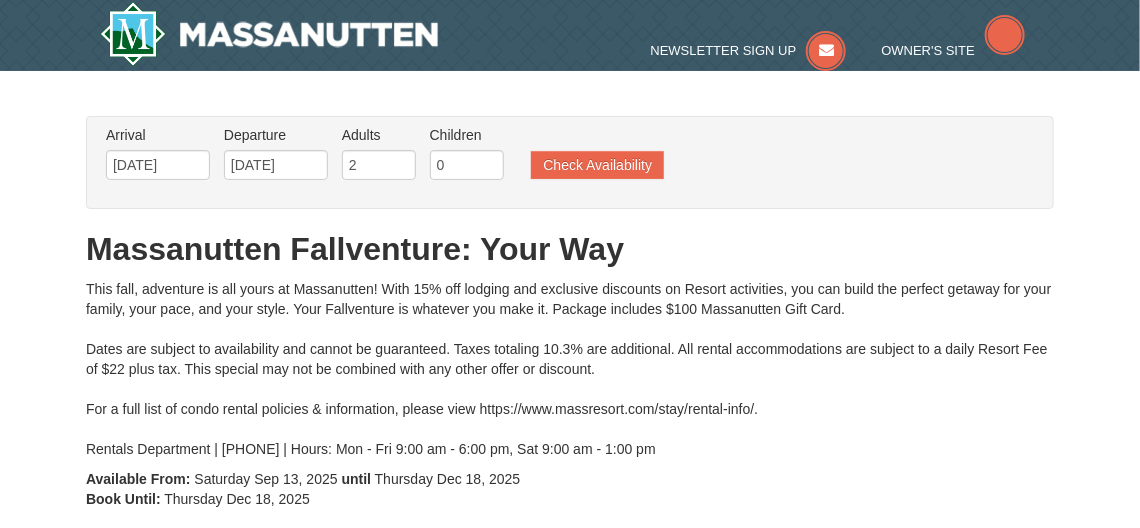scroll, scrollTop: 0, scrollLeft: 0, axis: both 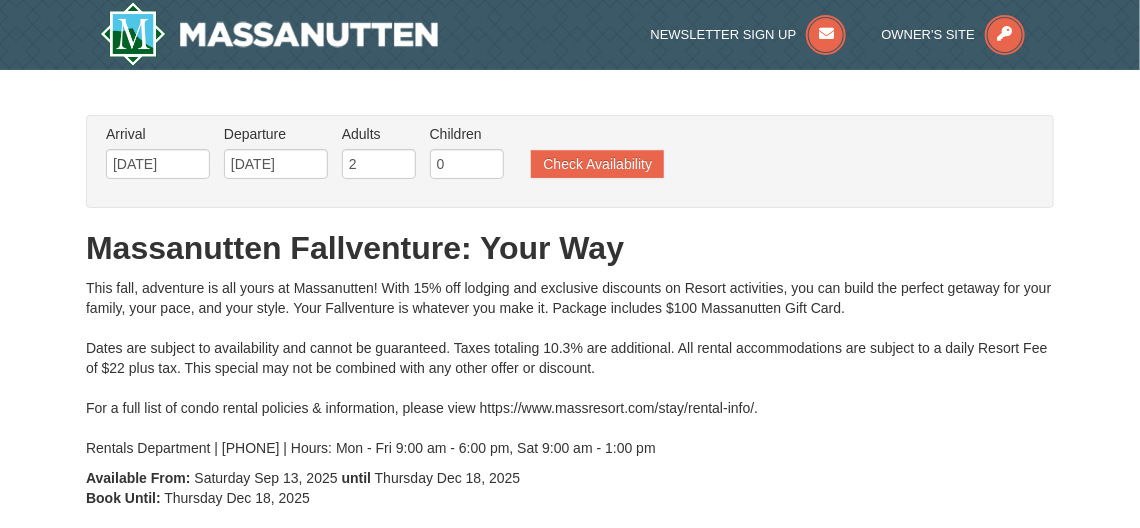 type on "[MONTH]/[DAY]/[YEAR]" 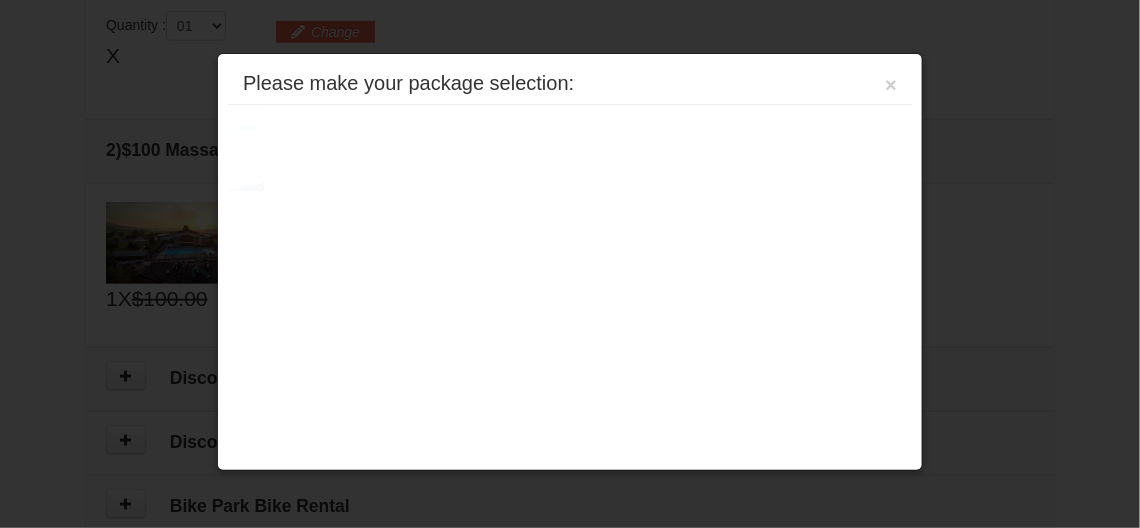 scroll, scrollTop: 612, scrollLeft: 0, axis: vertical 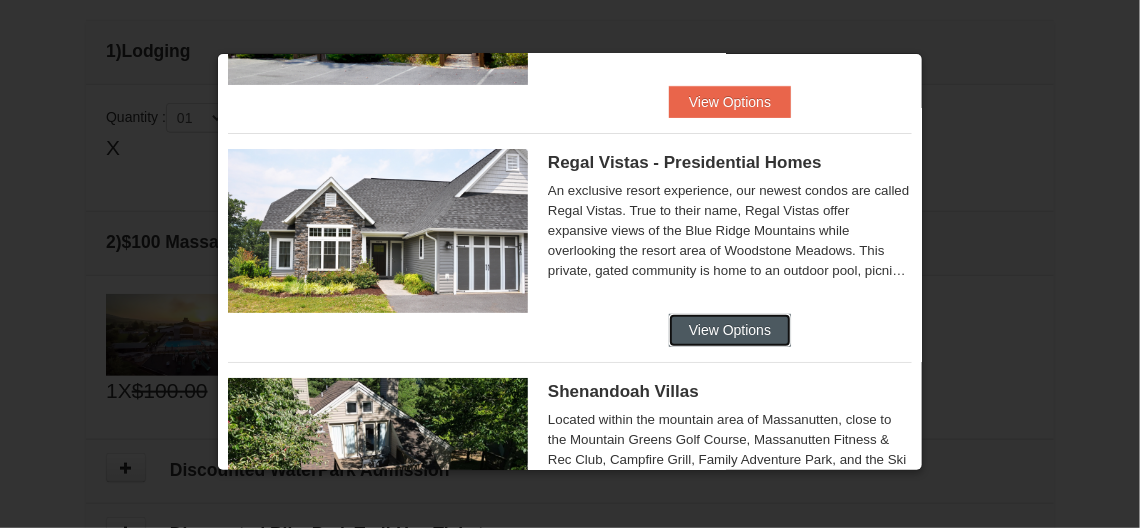 click on "View Options" at bounding box center [730, 330] 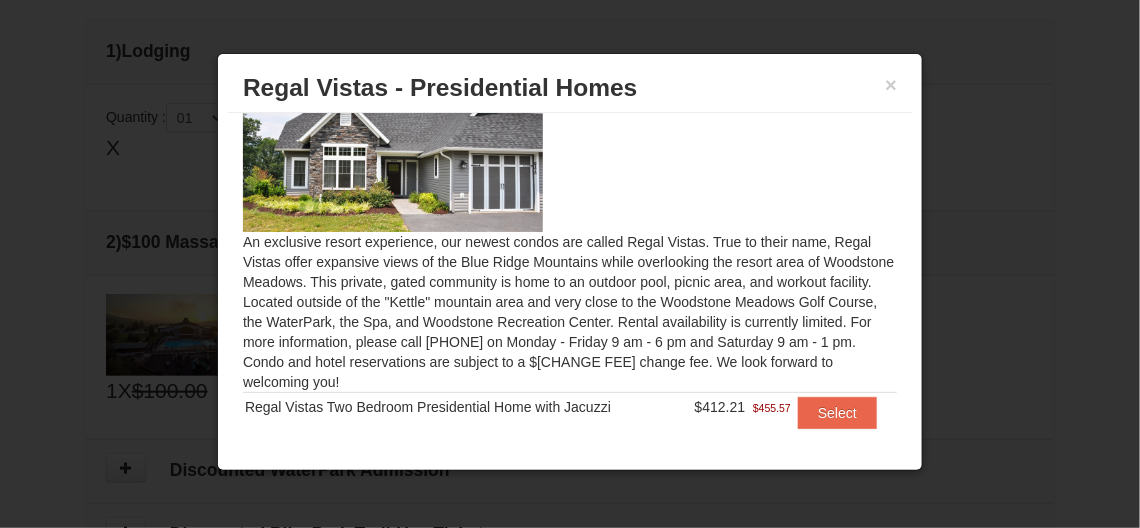 scroll, scrollTop: 87, scrollLeft: 0, axis: vertical 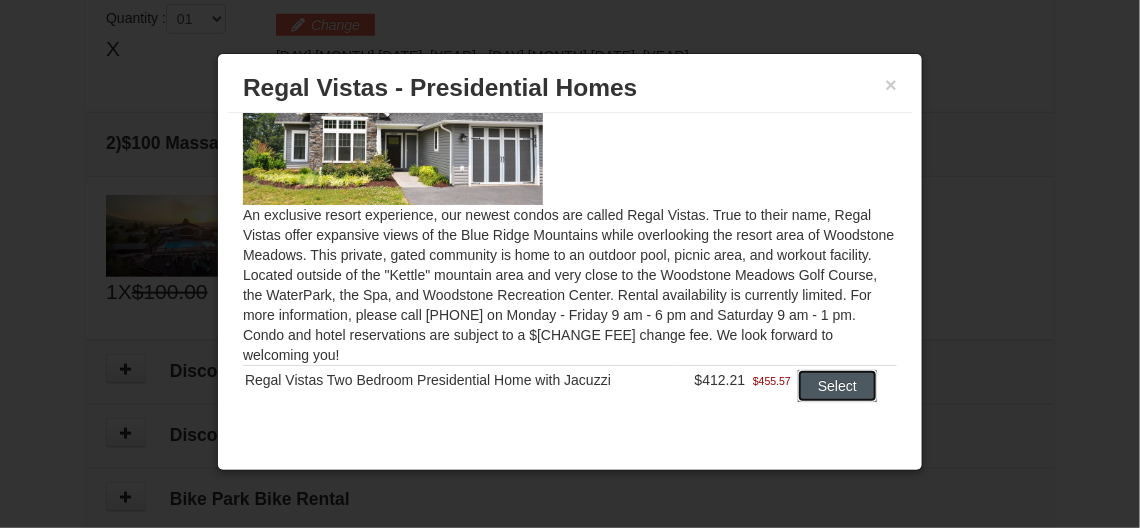 click on "Select" at bounding box center (837, 386) 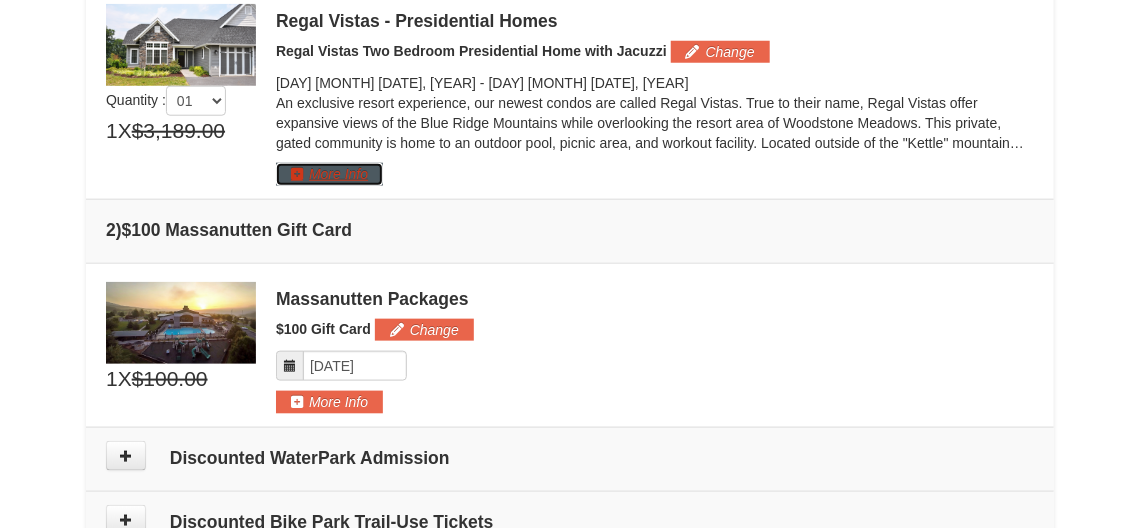 click on "More Info" at bounding box center (329, 174) 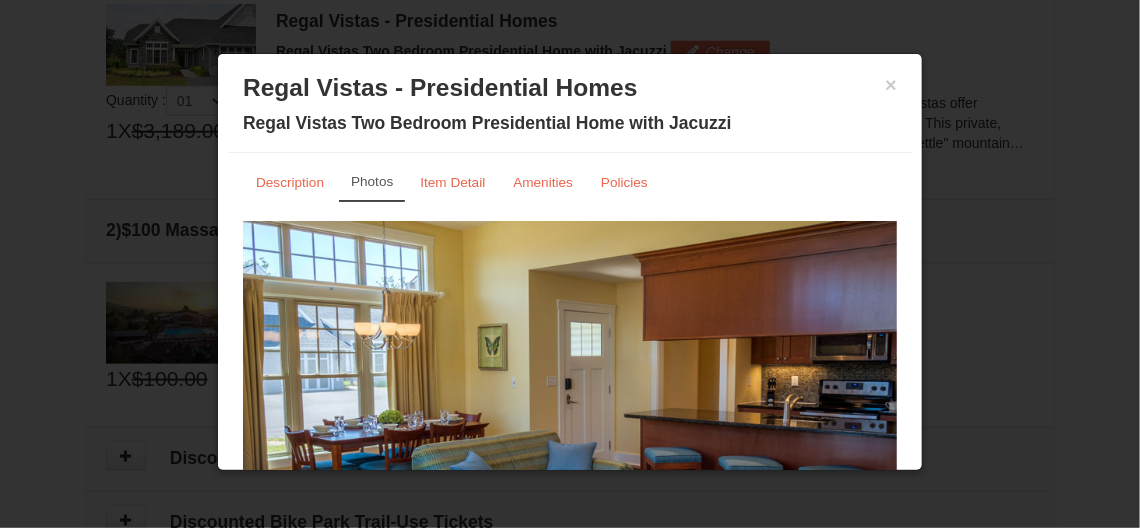 scroll, scrollTop: 0, scrollLeft: 0, axis: both 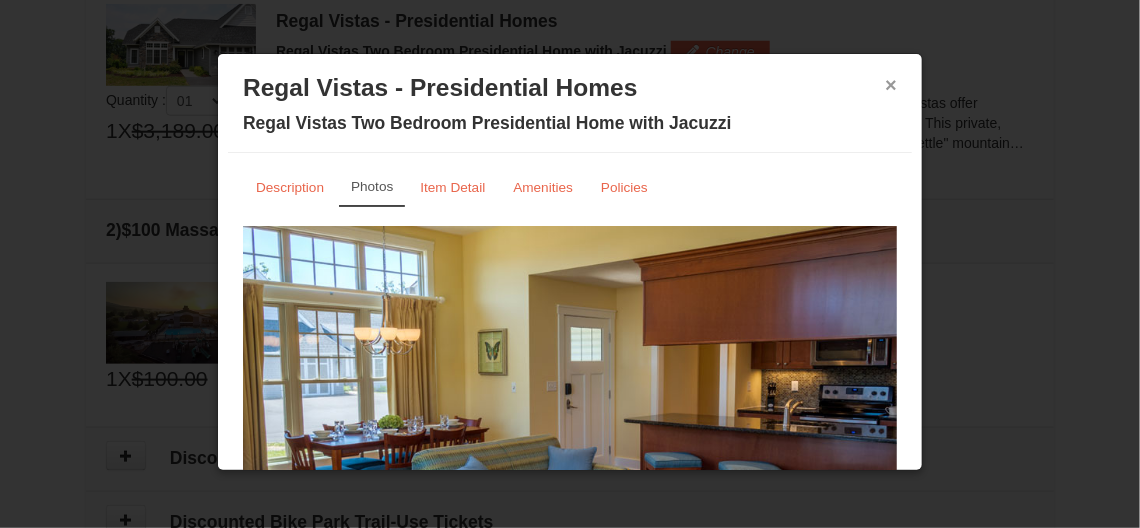 click on "×" at bounding box center (891, 85) 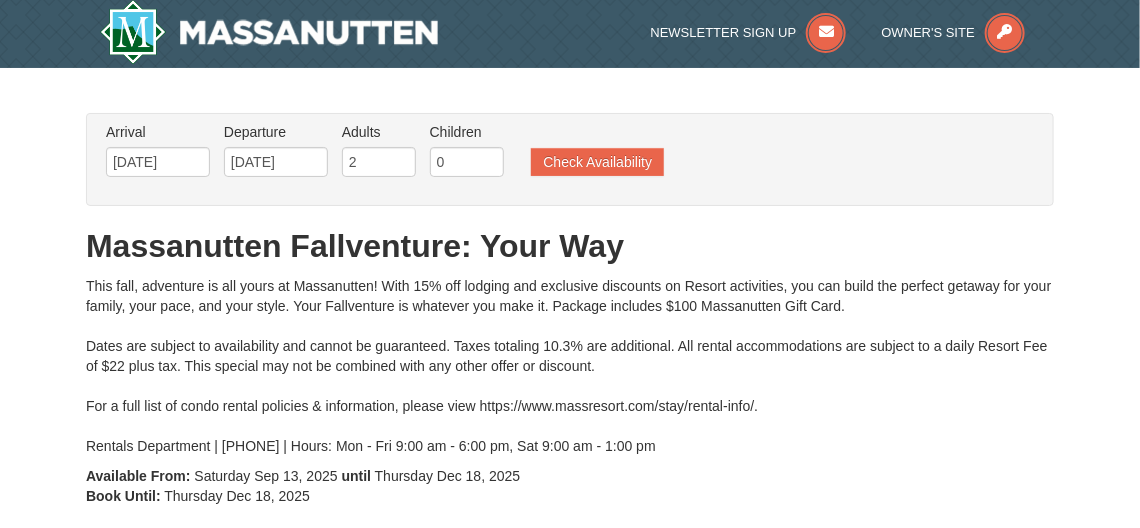 scroll, scrollTop: 0, scrollLeft: 0, axis: both 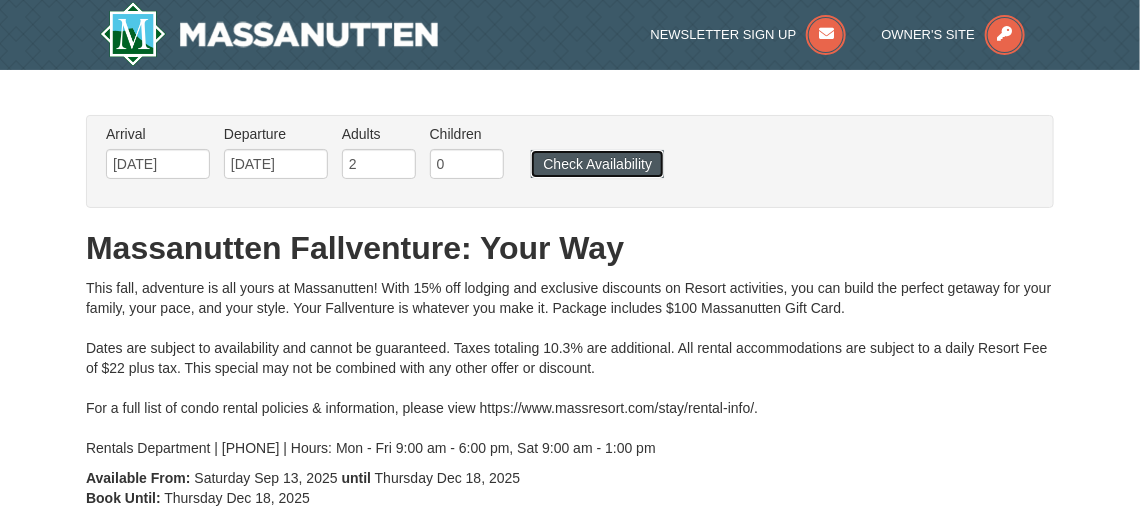 click on "Check Availability" at bounding box center [597, 164] 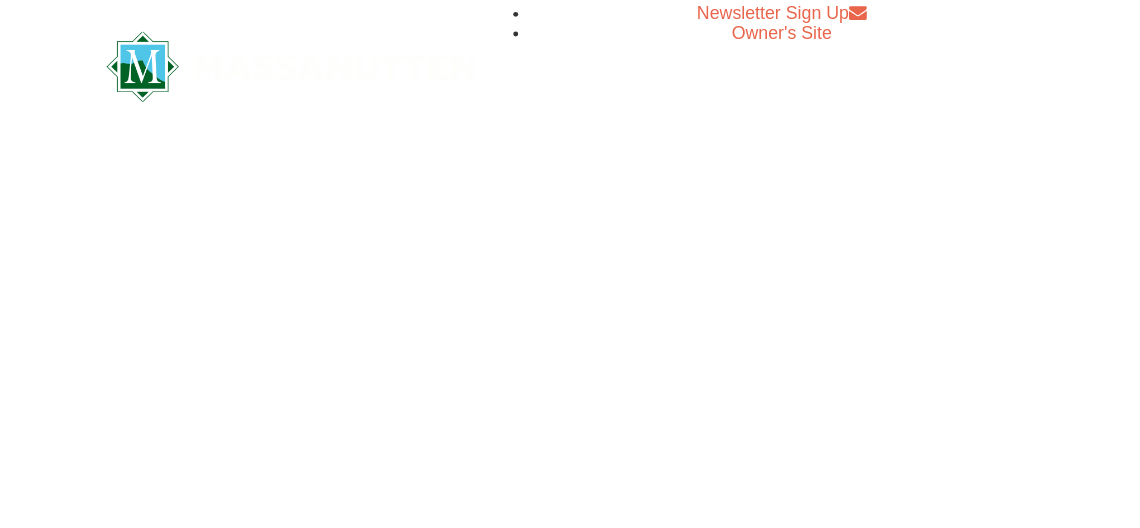 scroll, scrollTop: 0, scrollLeft: 0, axis: both 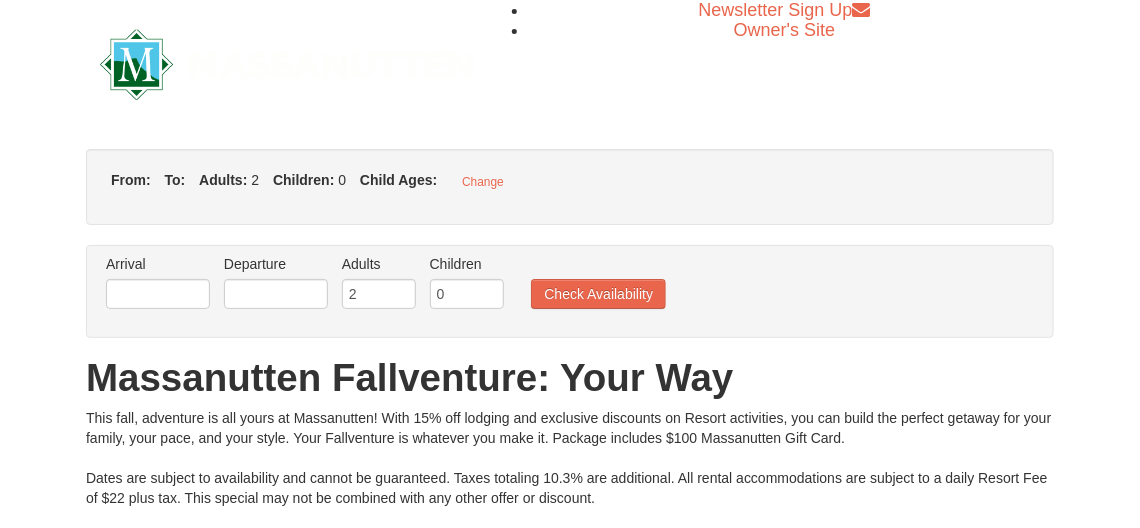 type on "[MONTH]/[DAY]/[YEAR]" 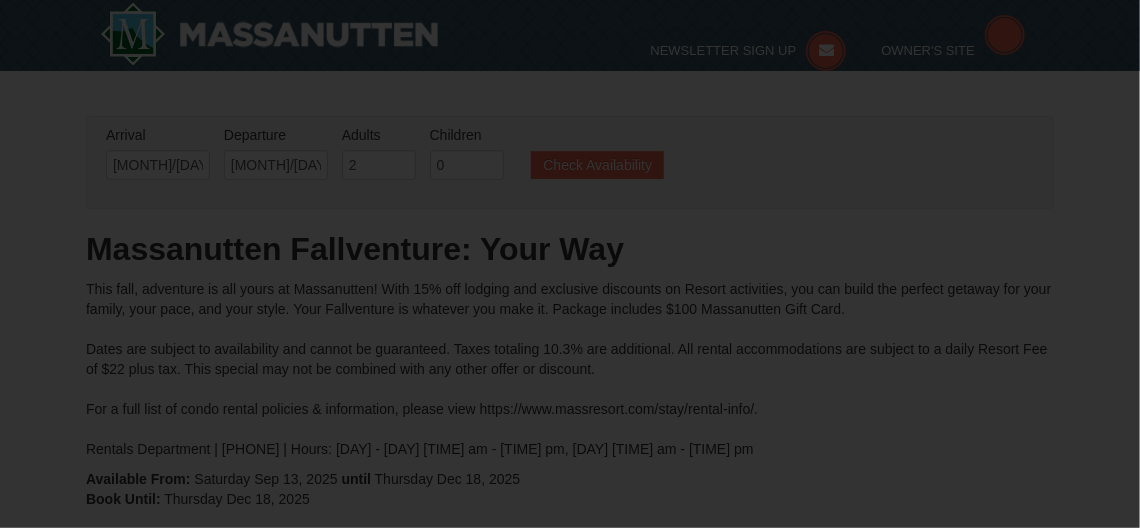 type on "[MONTH]/[DAY]/[YEAR]" 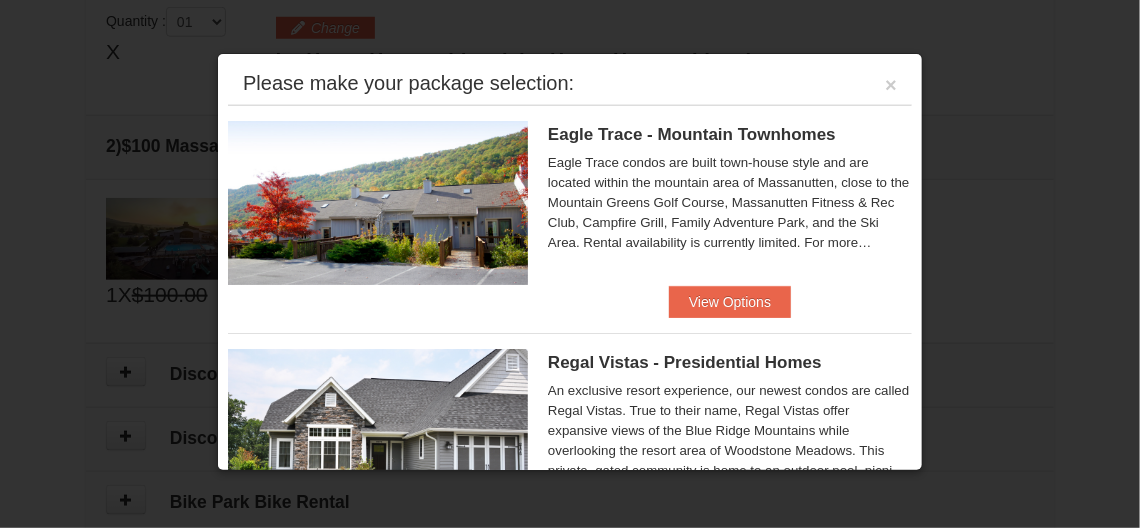 scroll, scrollTop: 0, scrollLeft: 0, axis: both 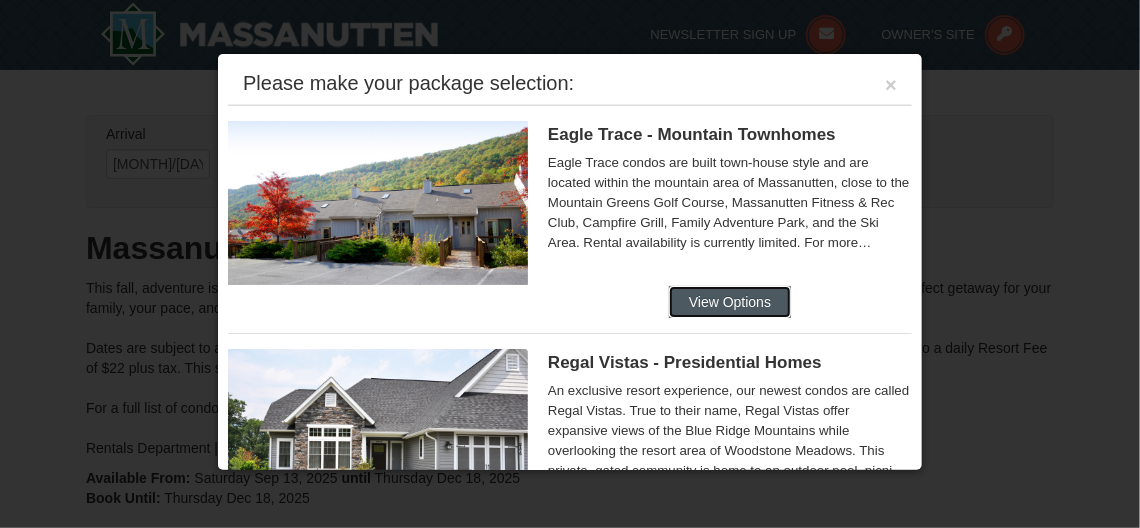 click on "View Options" at bounding box center (730, 302) 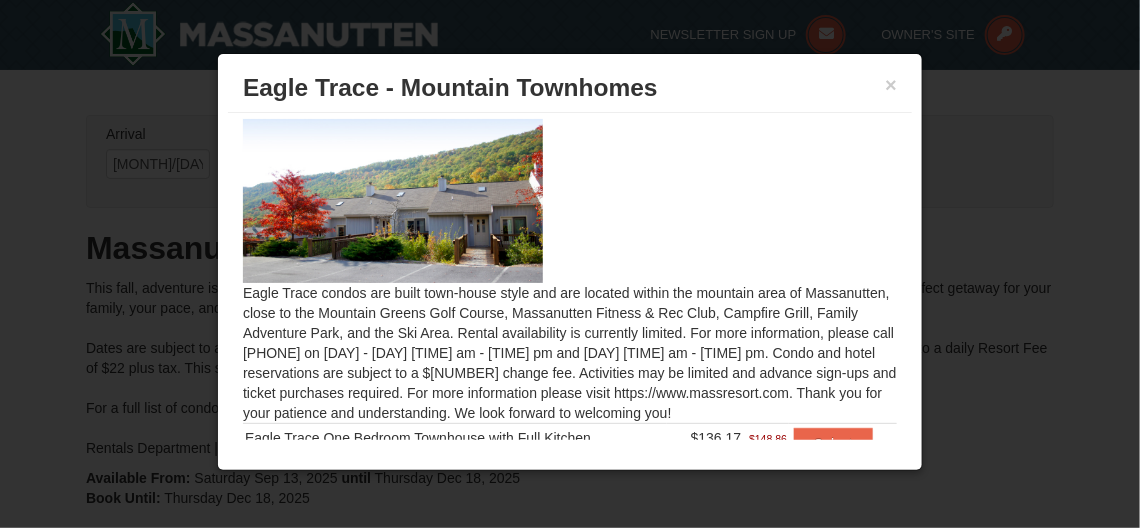 scroll, scrollTop: 108, scrollLeft: 0, axis: vertical 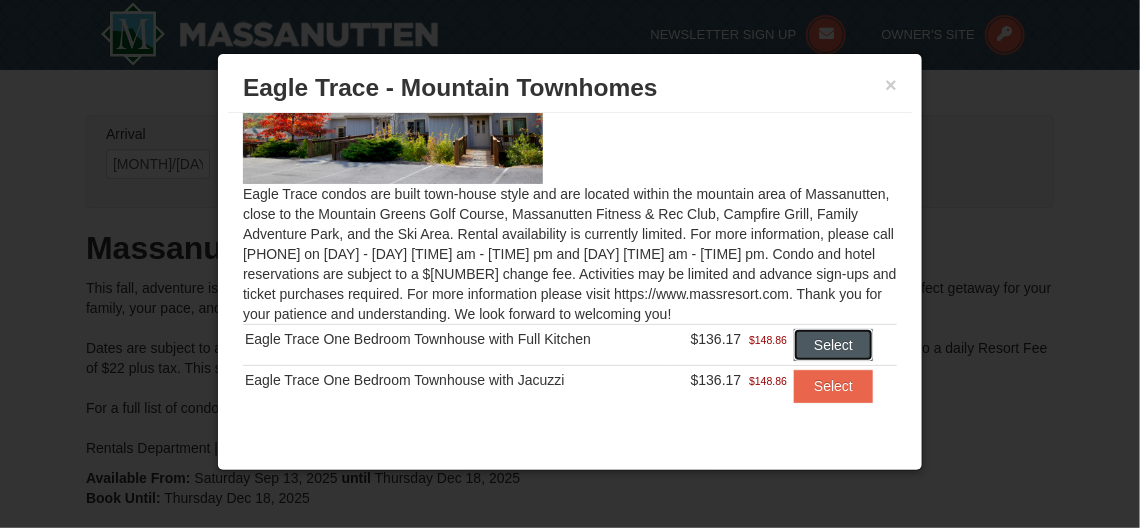 click on "Select" at bounding box center (833, 345) 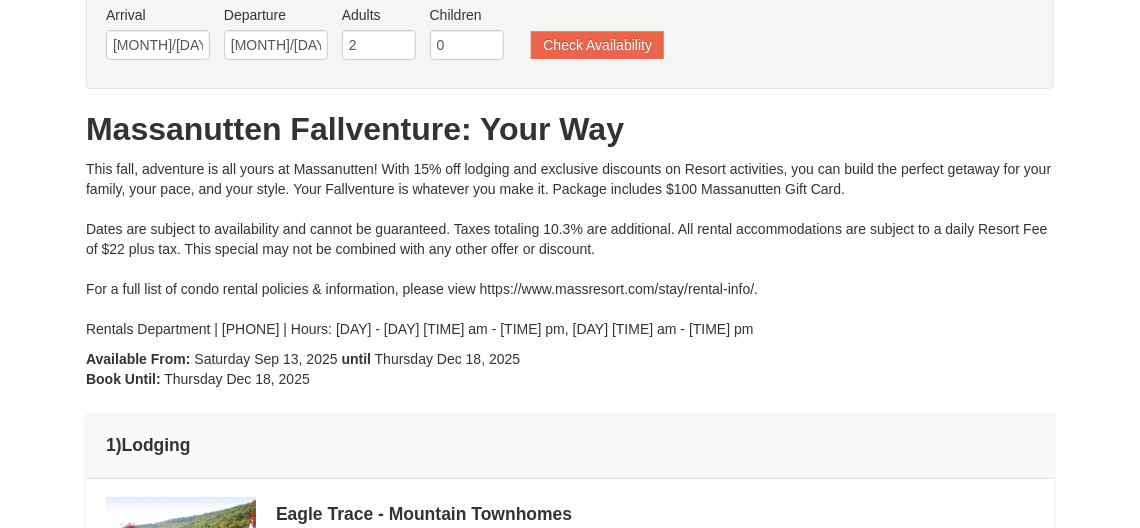 scroll, scrollTop: 0, scrollLeft: 0, axis: both 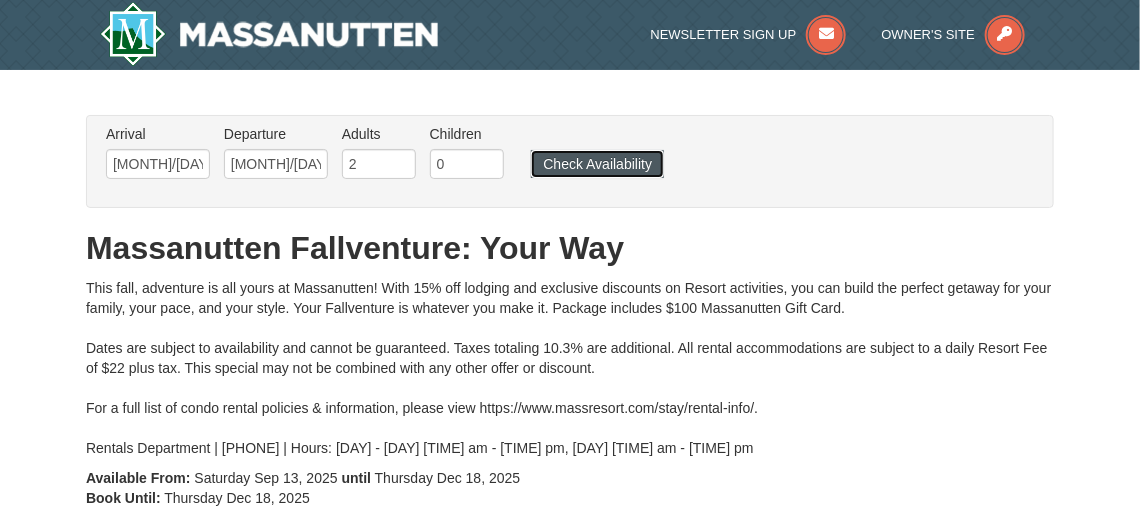 click on "Check Availability" at bounding box center [597, 164] 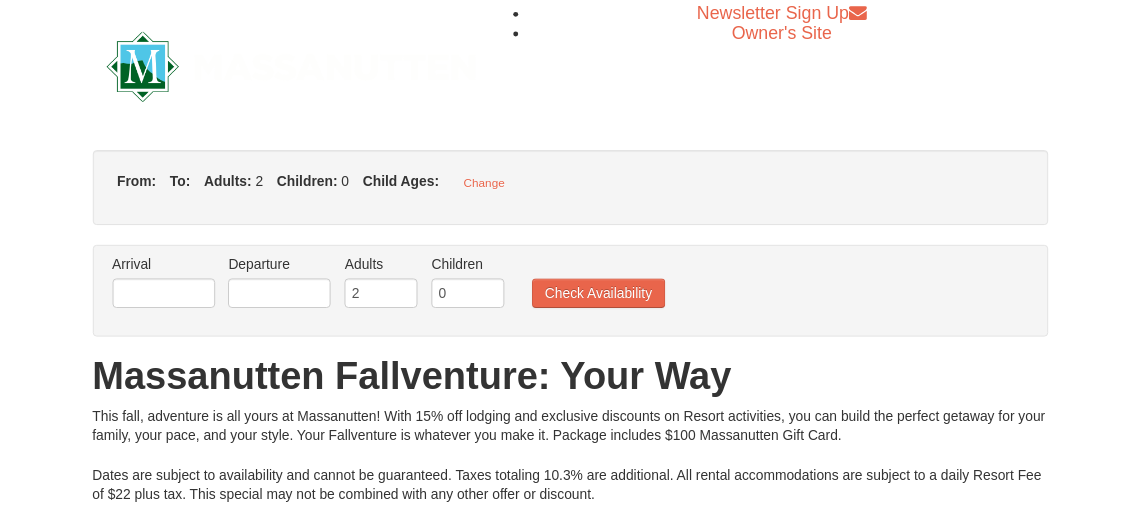 scroll, scrollTop: 0, scrollLeft: 0, axis: both 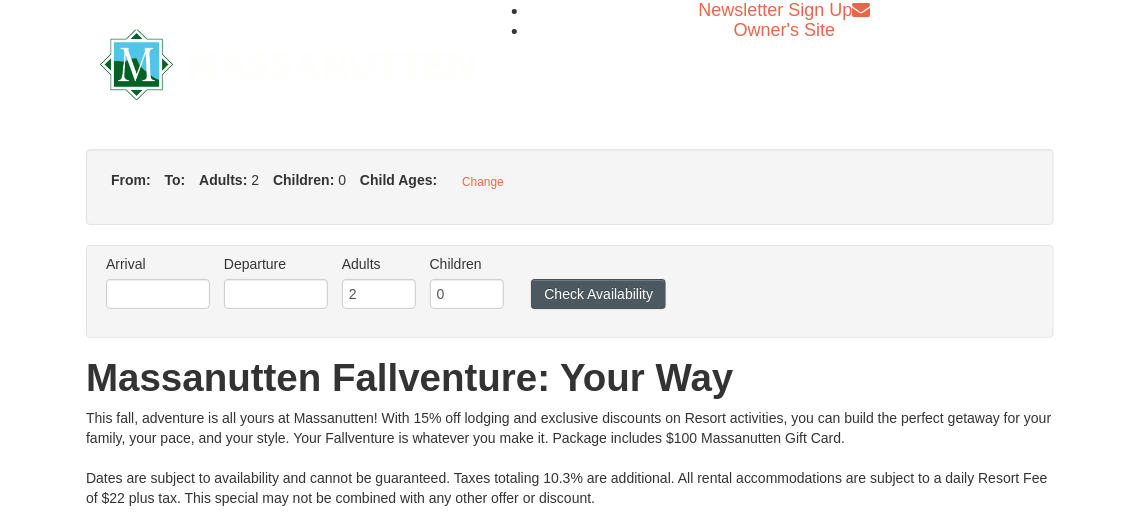 type on "[MONTH]/[DAY]/[YEAR]" 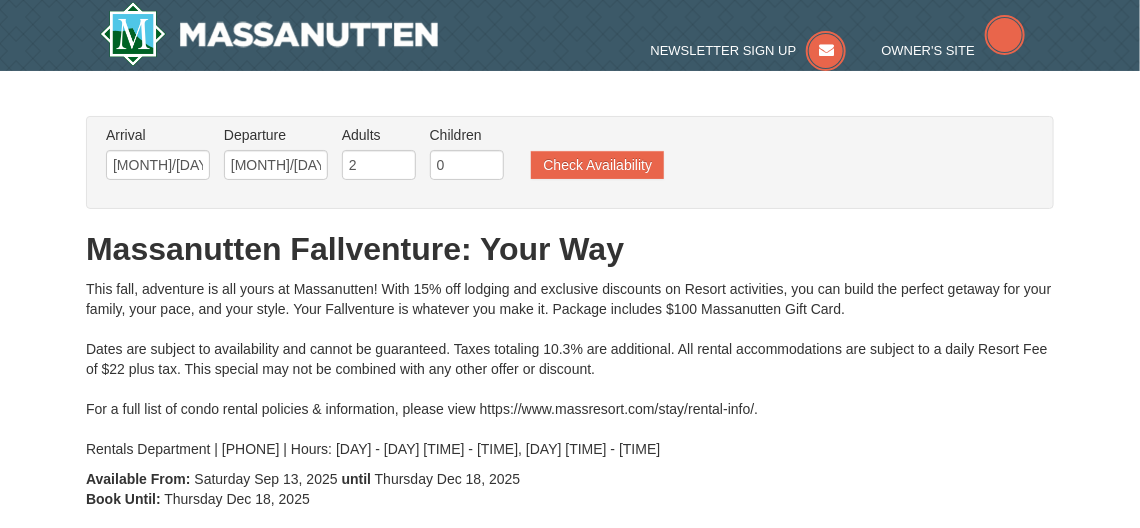 scroll, scrollTop: 0, scrollLeft: 0, axis: both 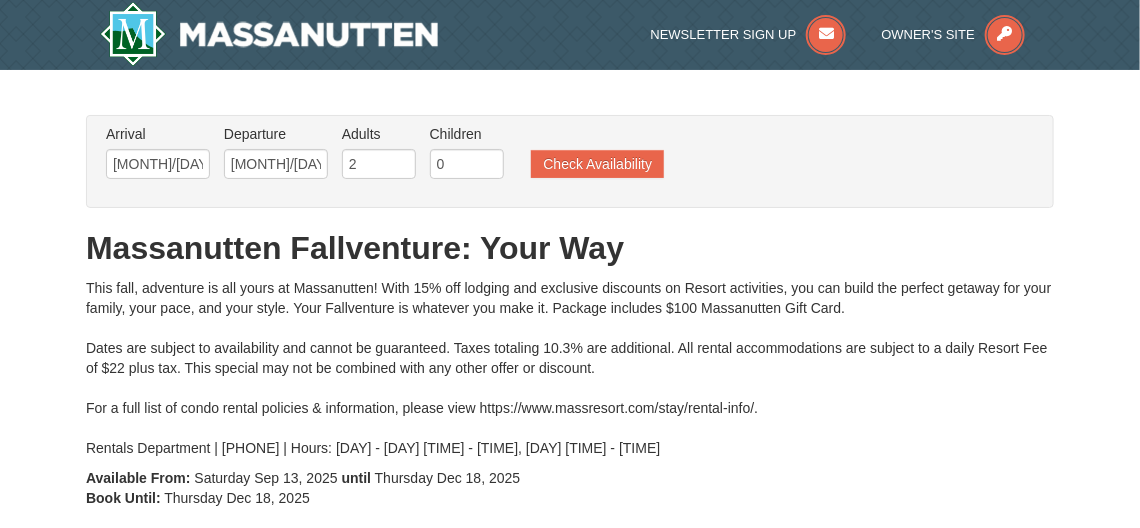 type on "[MONTH]/[DAY]/[YEAR]" 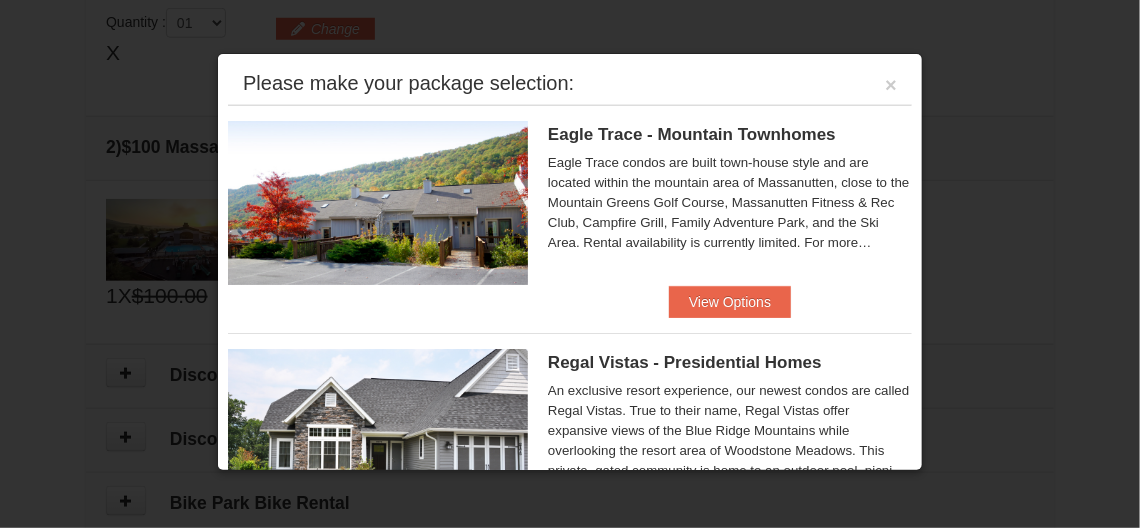 scroll, scrollTop: 0, scrollLeft: 0, axis: both 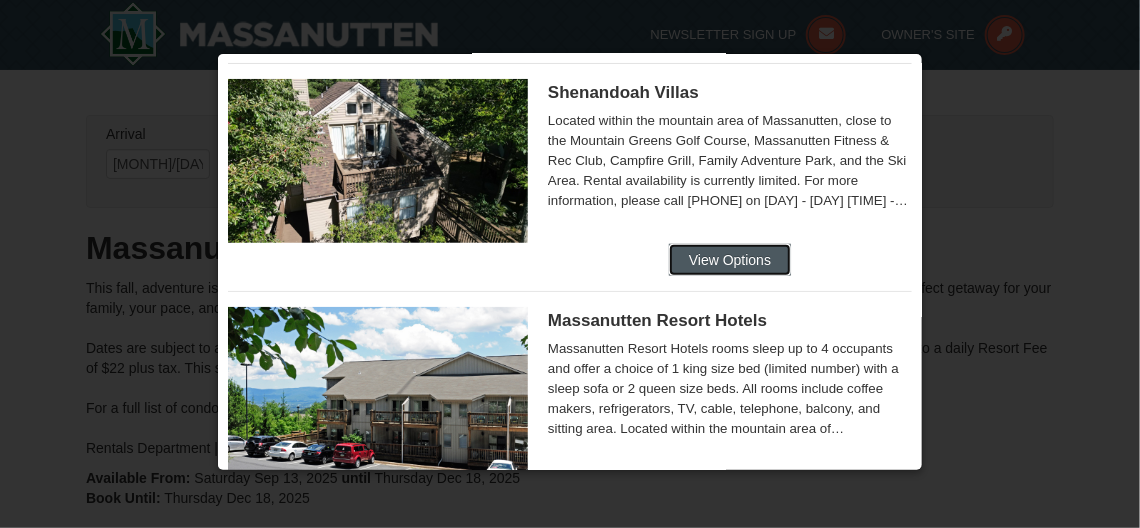 click on "View Options" at bounding box center (730, 260) 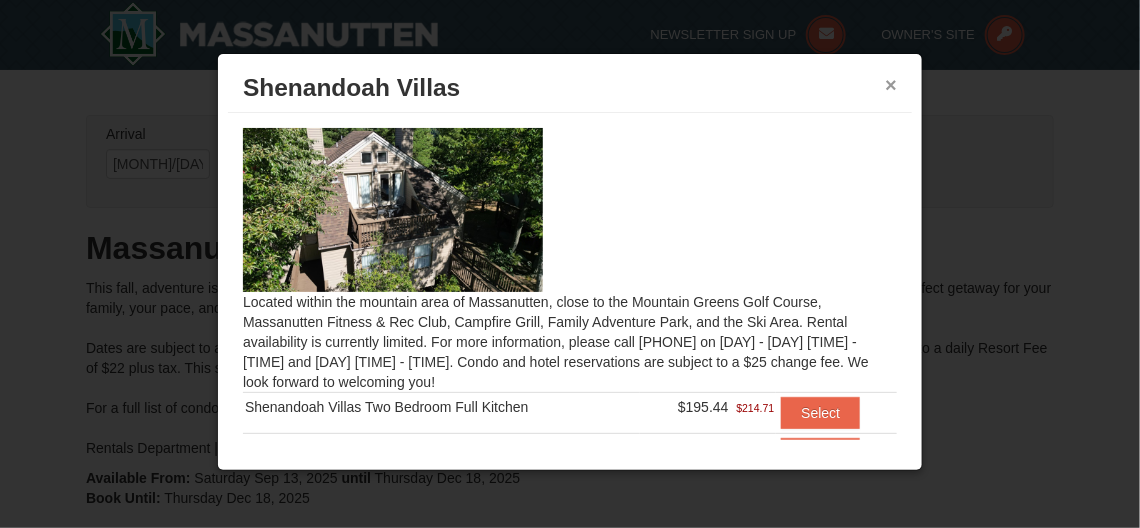 click on "×" at bounding box center [891, 85] 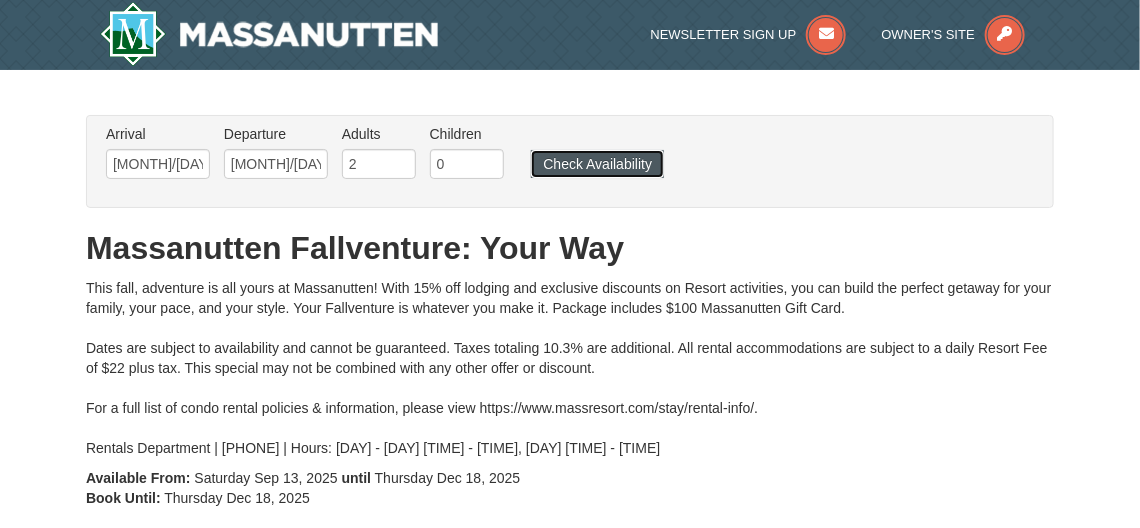 click on "Check Availability" at bounding box center (597, 164) 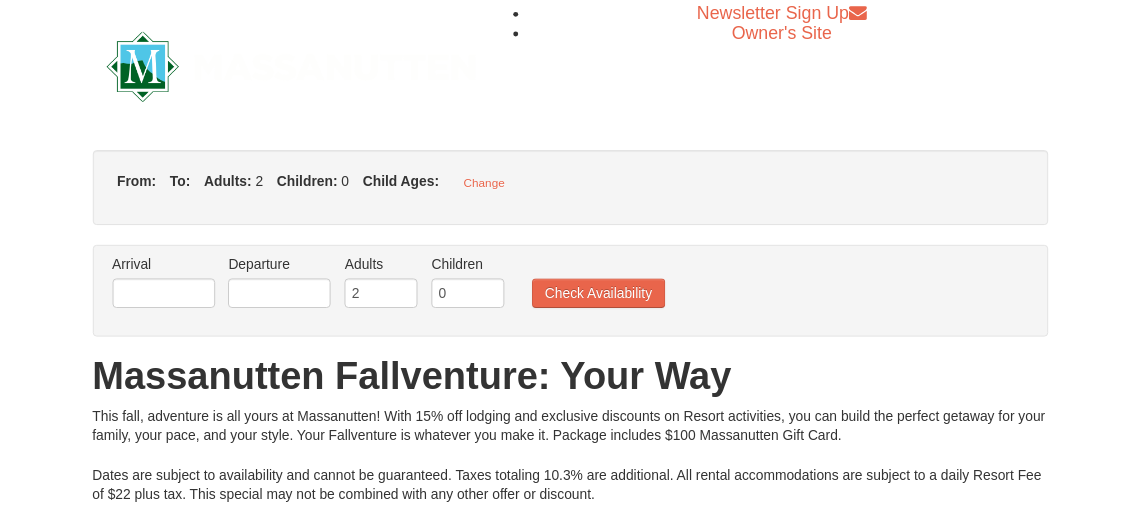 scroll, scrollTop: 0, scrollLeft: 0, axis: both 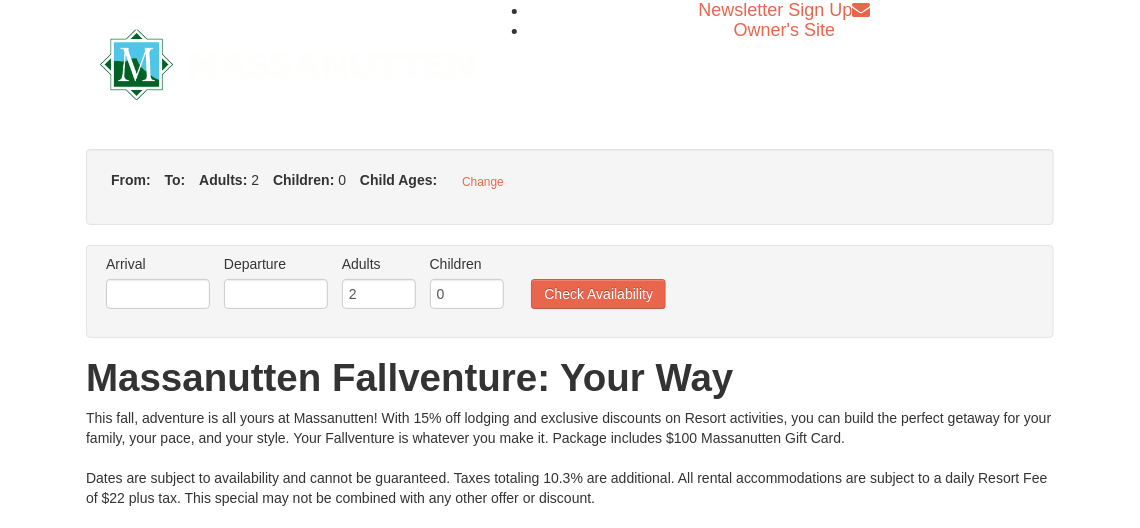 type on "[DATE]" 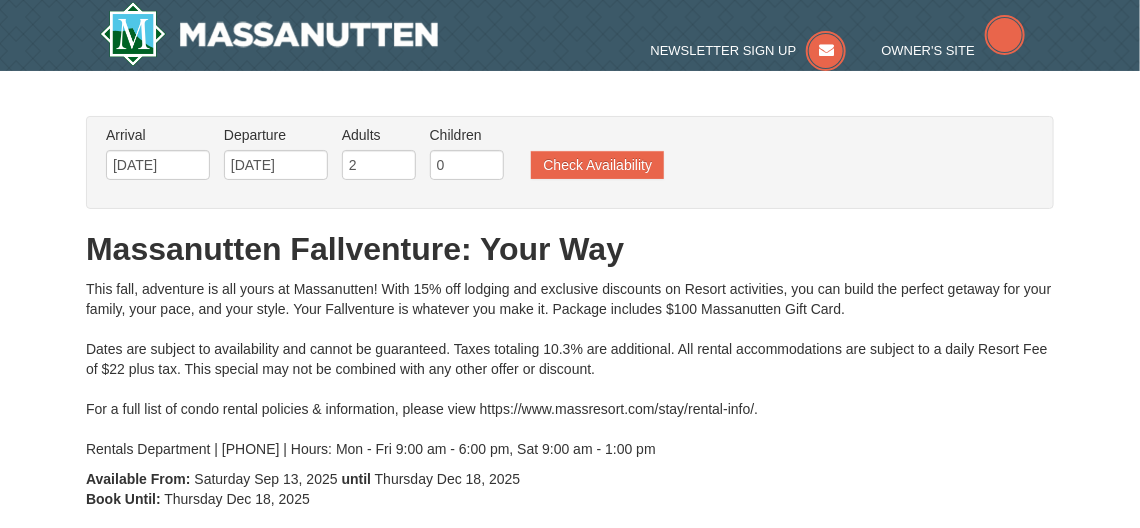 scroll, scrollTop: 0, scrollLeft: 0, axis: both 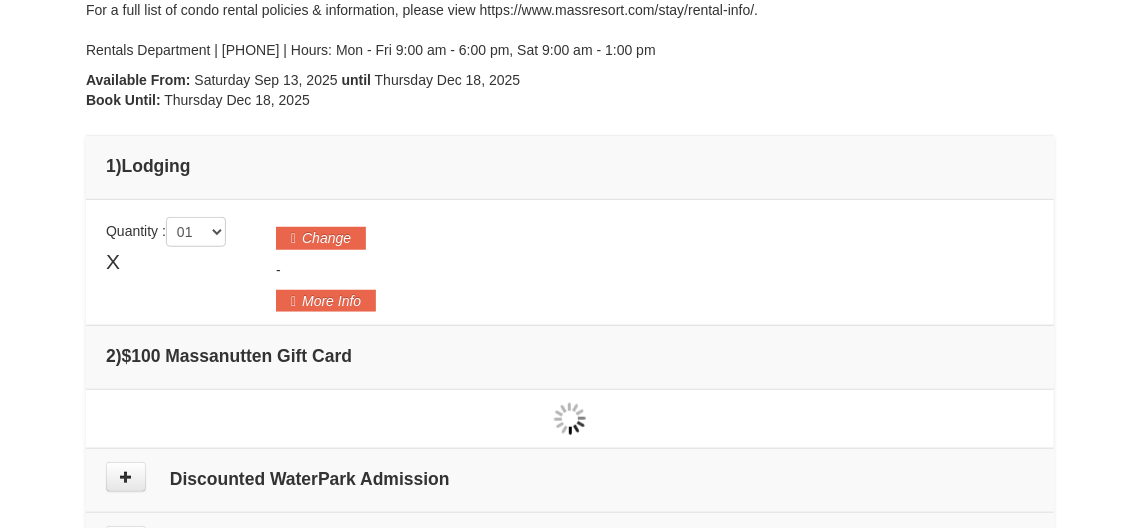 type on "[DATE]" 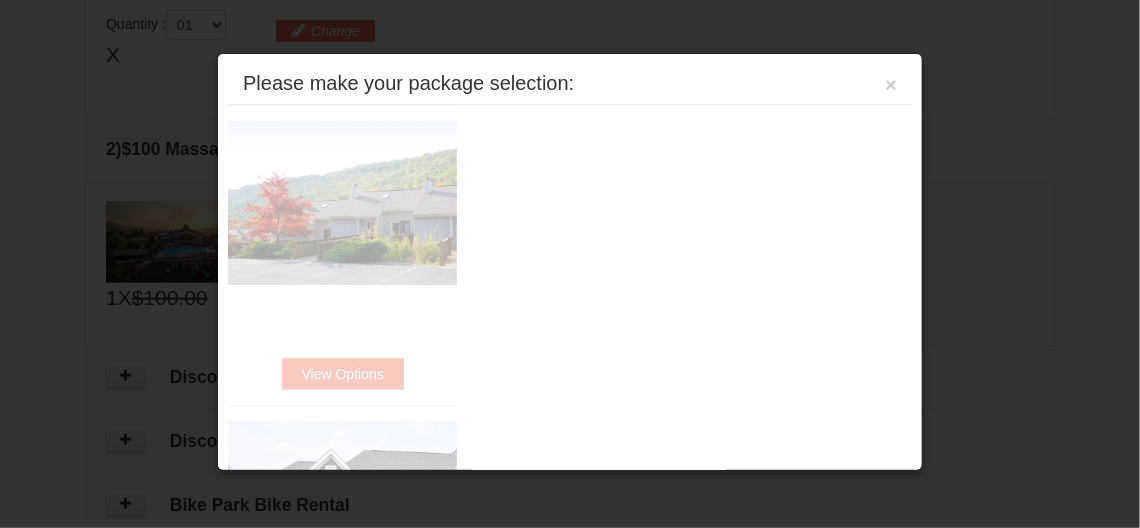 scroll, scrollTop: 614, scrollLeft: 0, axis: vertical 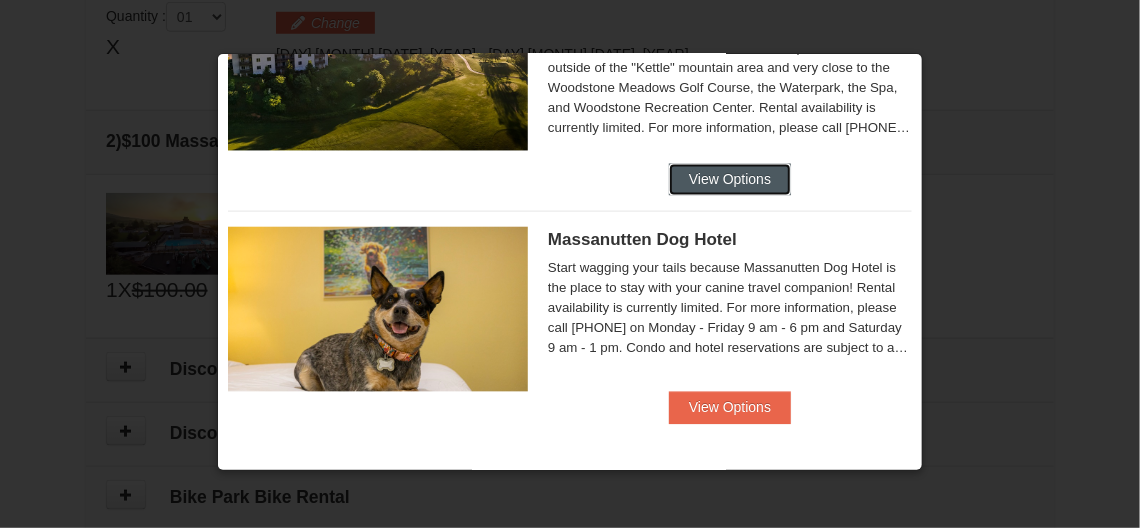 click on "View Options" at bounding box center [730, 180] 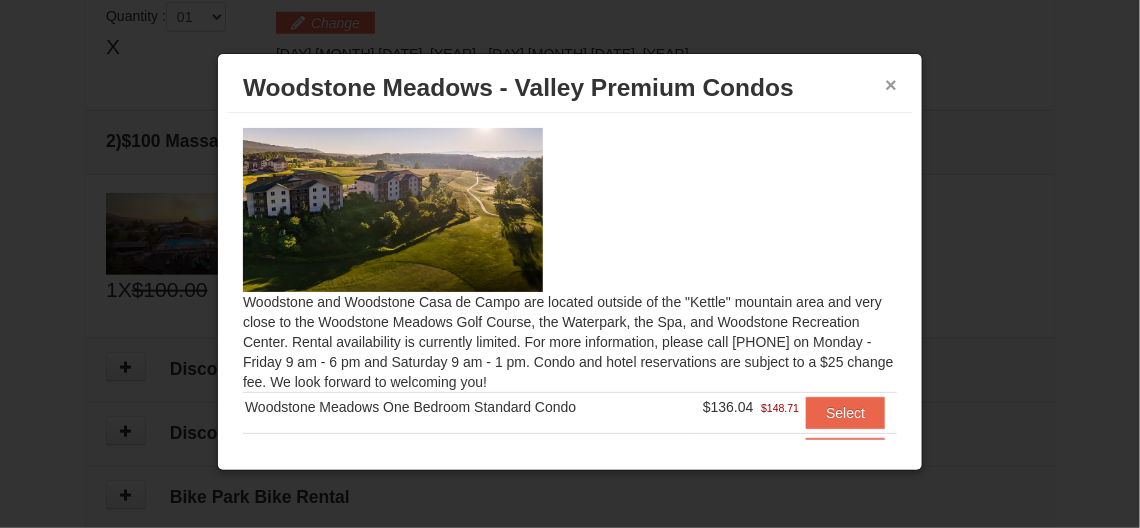 click on "×" at bounding box center [891, 85] 